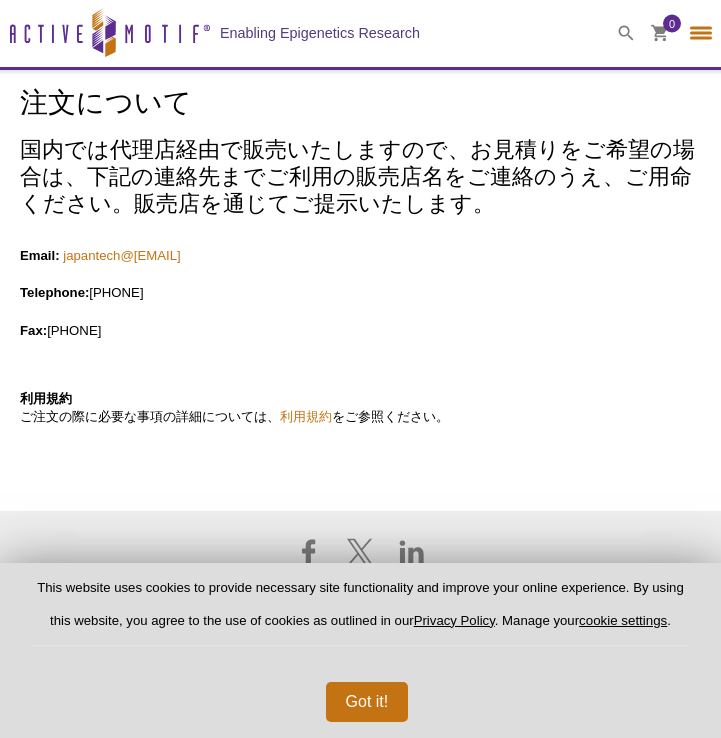 select on "Japan" 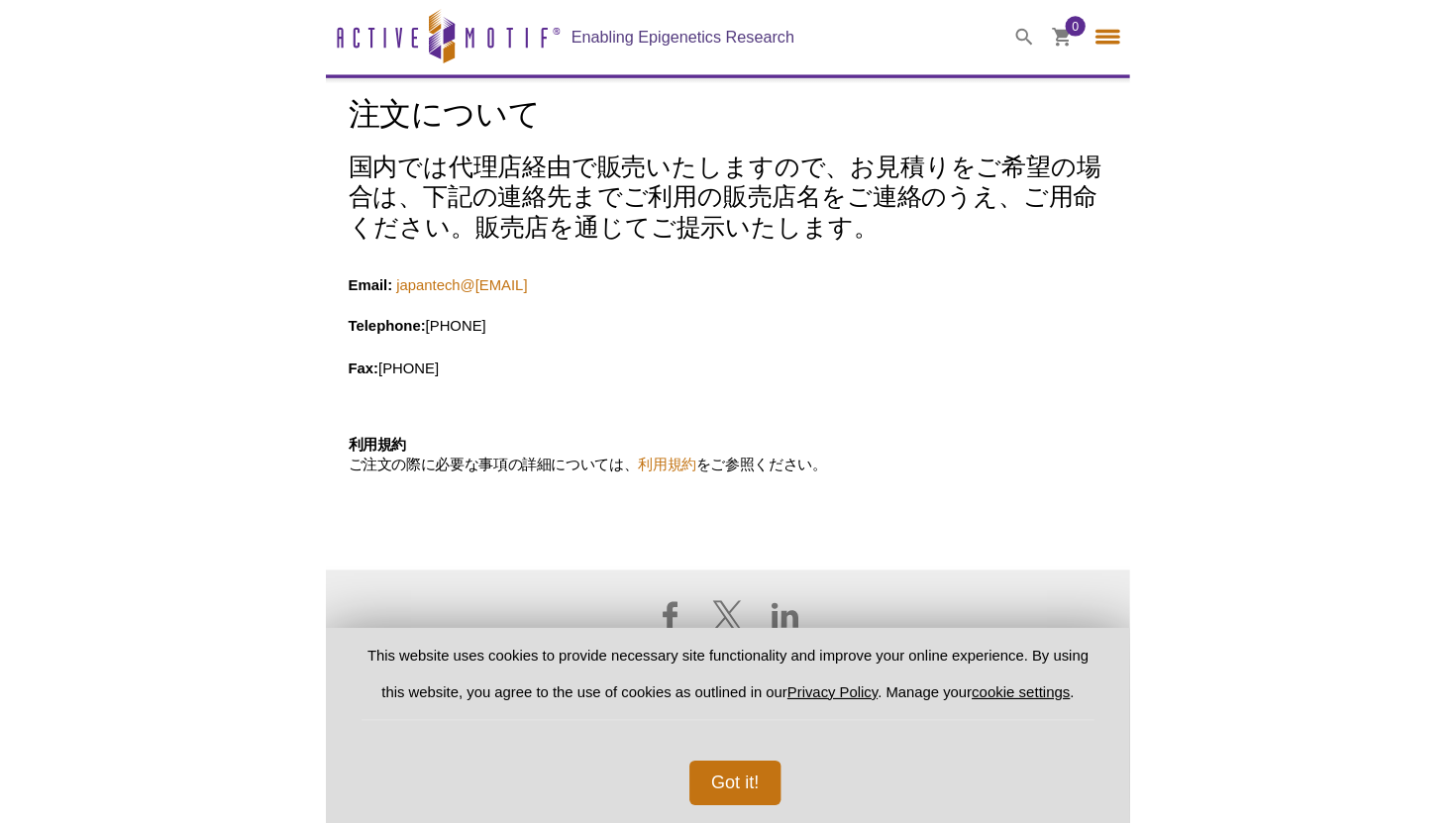 scroll, scrollTop: 0, scrollLeft: 0, axis: both 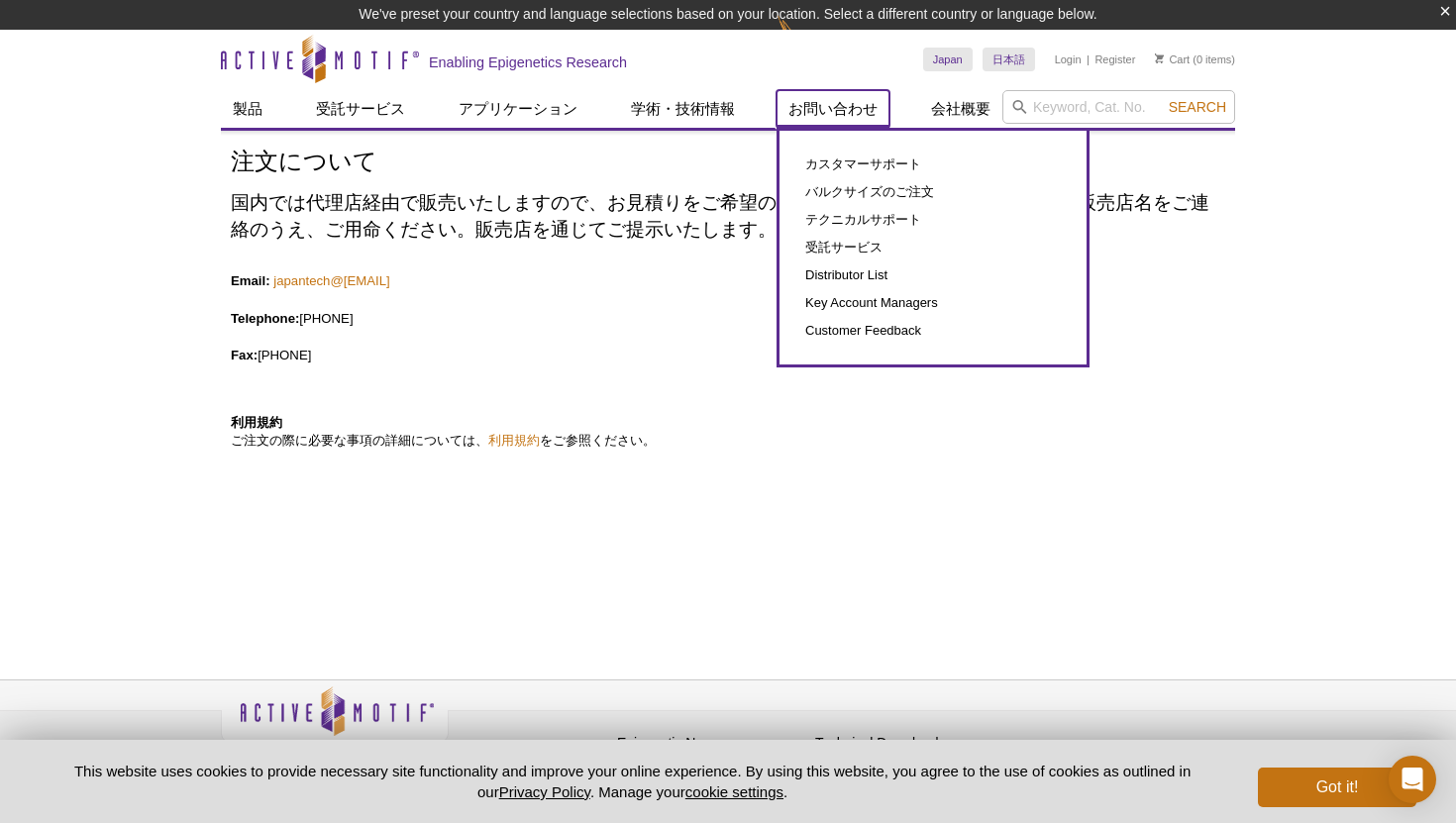 click on "お問い合わせ" at bounding box center (833, 109) 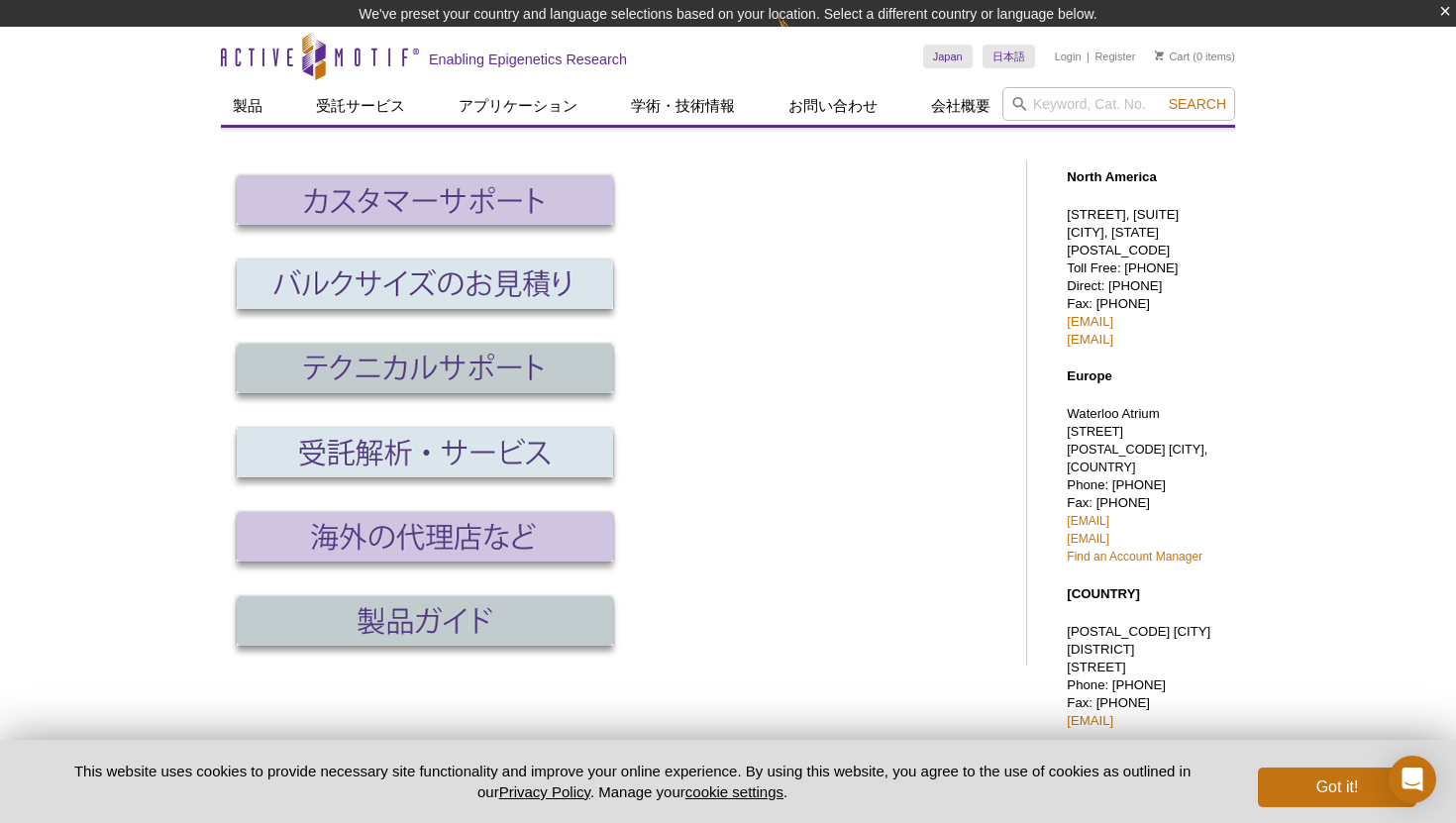 scroll, scrollTop: 0, scrollLeft: 0, axis: both 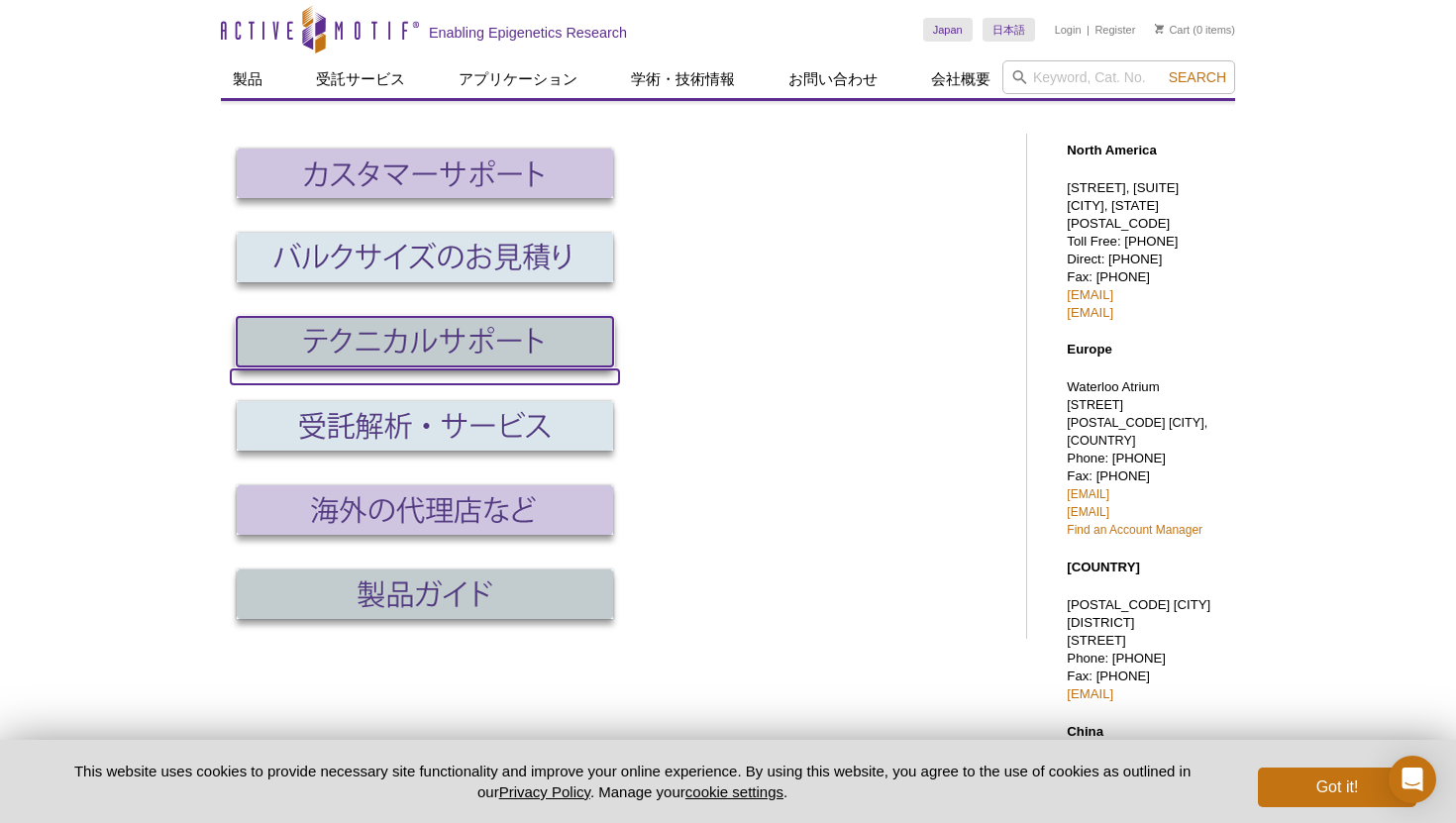 click at bounding box center [425, 342] 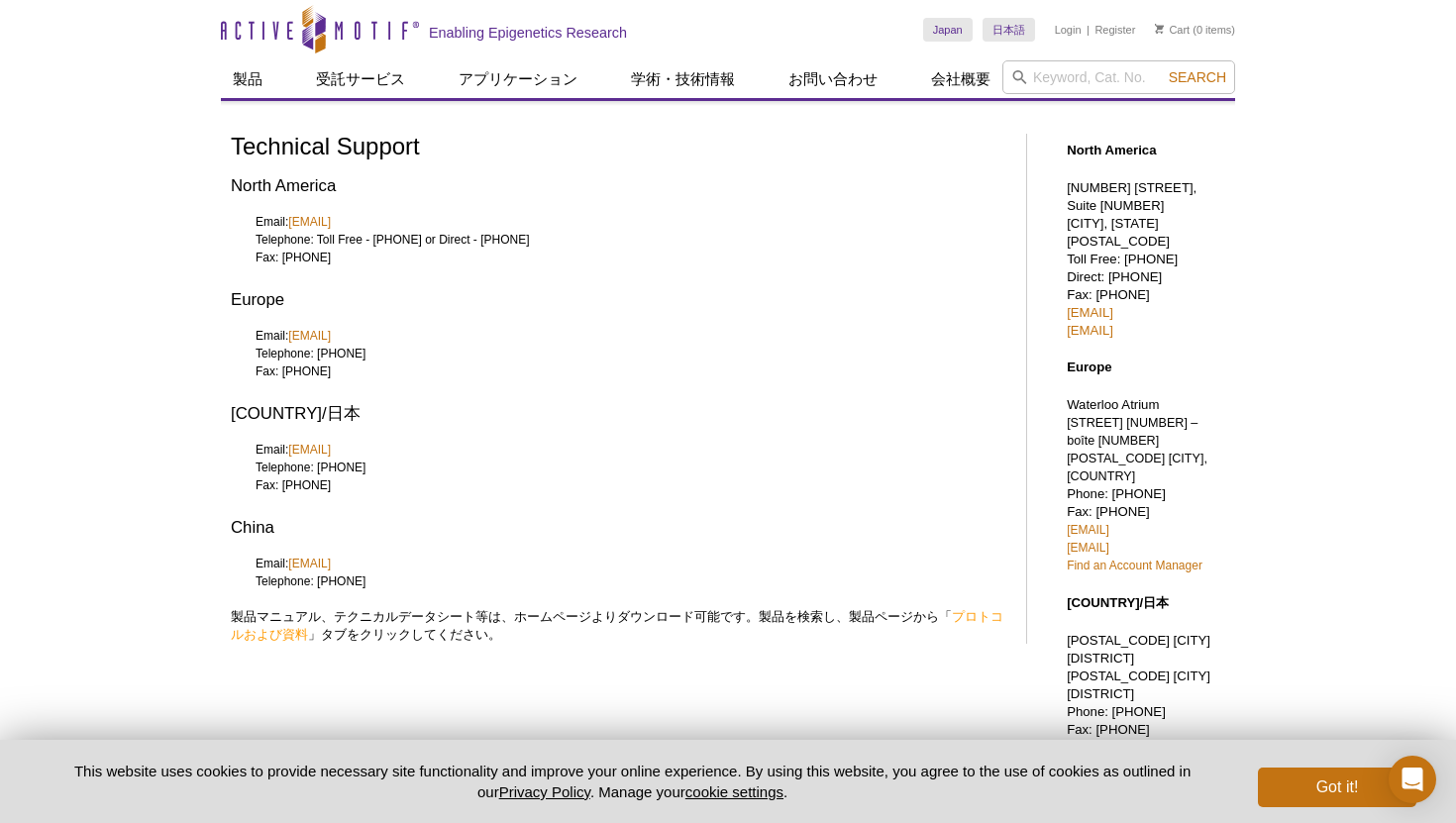 scroll, scrollTop: 0, scrollLeft: 0, axis: both 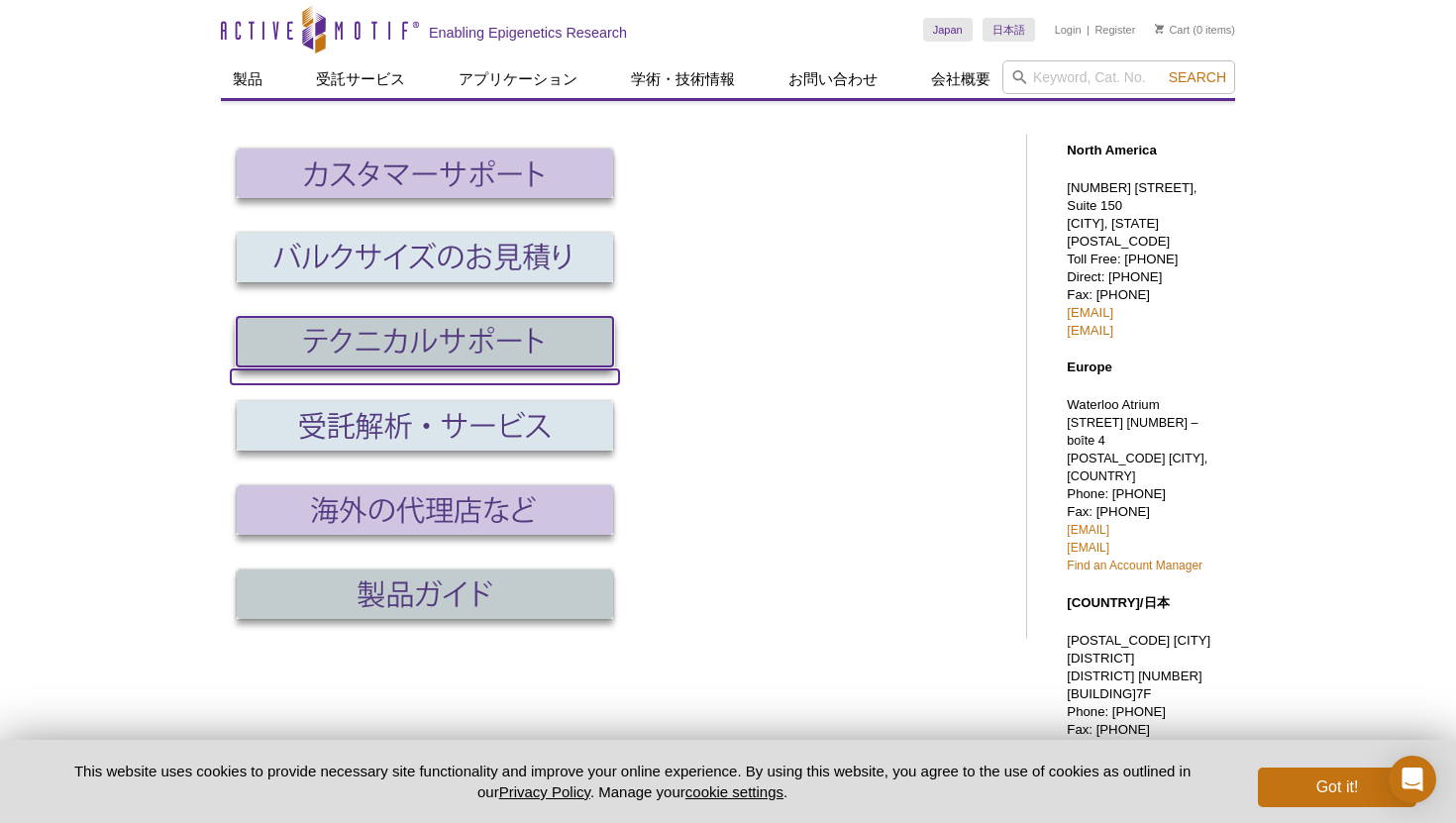 click at bounding box center [425, 342] 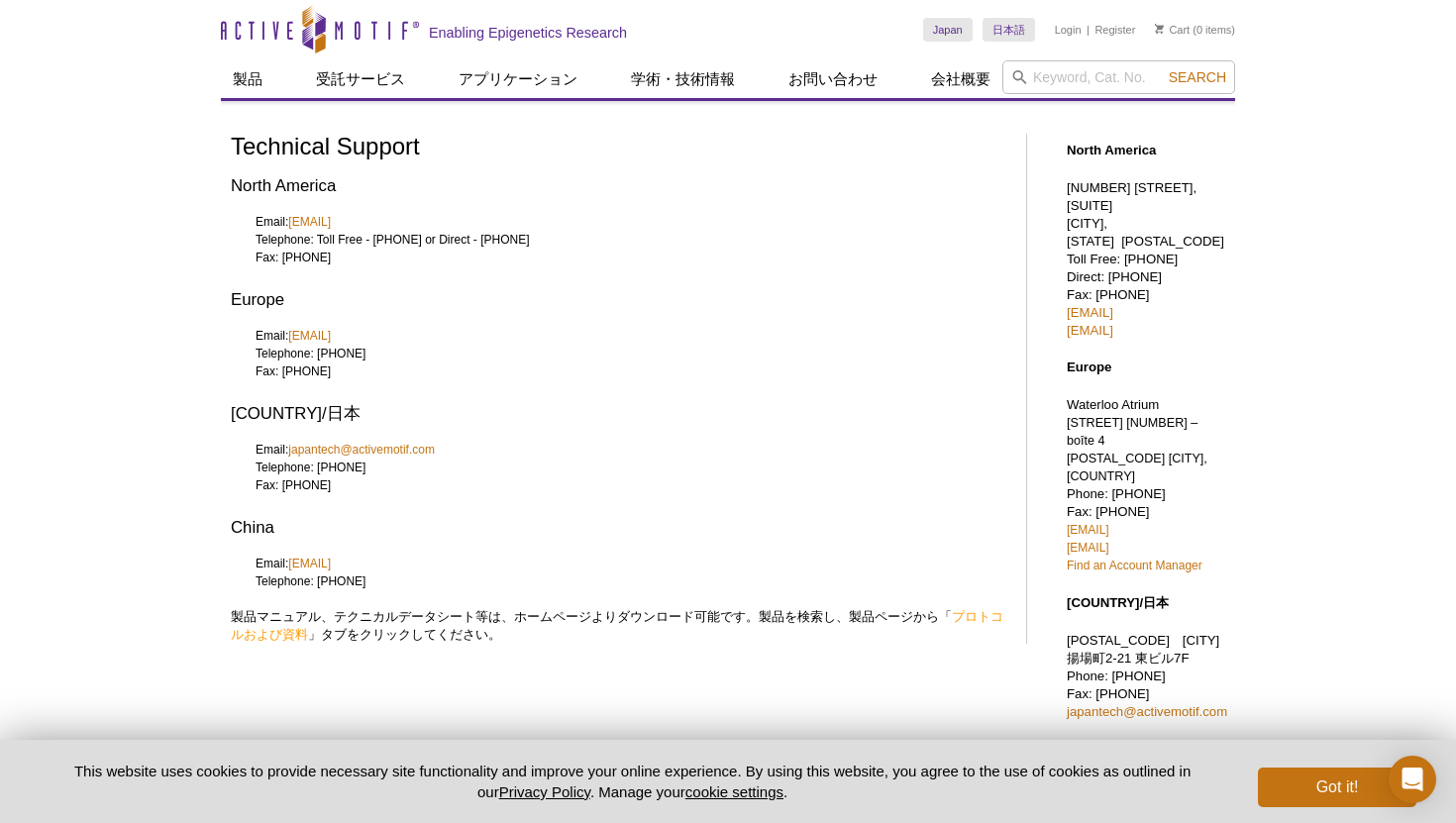 scroll, scrollTop: 0, scrollLeft: 0, axis: both 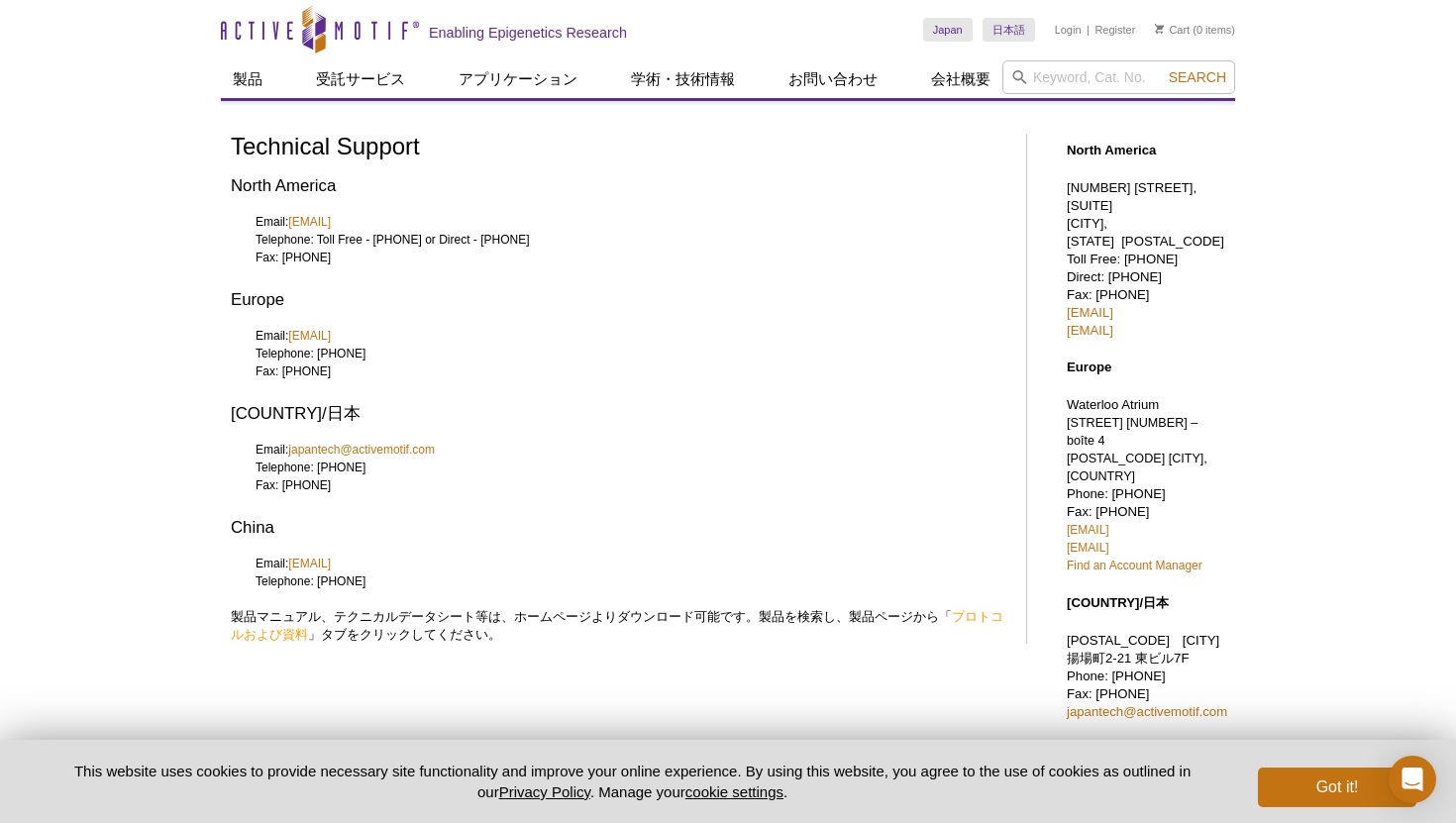 select on "Japan" 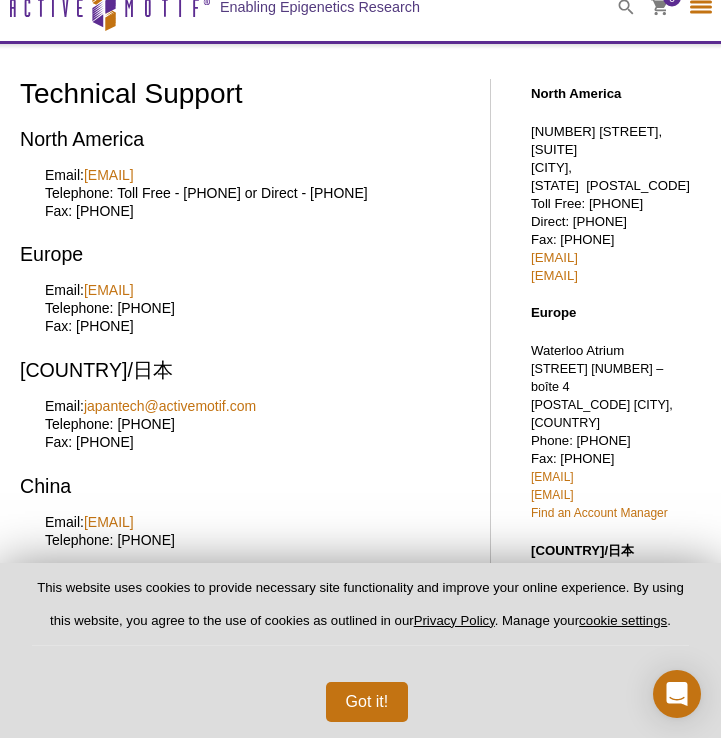 scroll, scrollTop: 43, scrollLeft: 0, axis: vertical 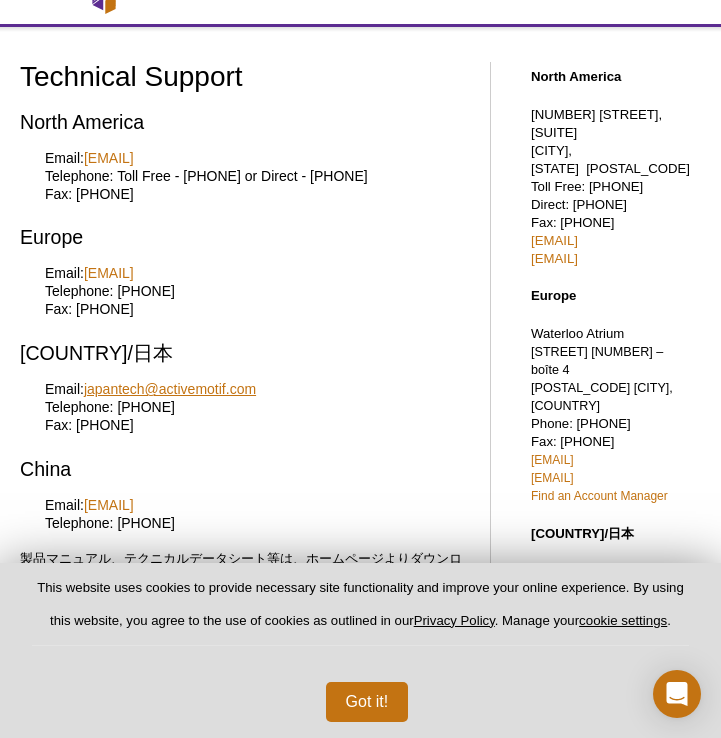 click on "japantech@activemotif.com" at bounding box center [170, 389] 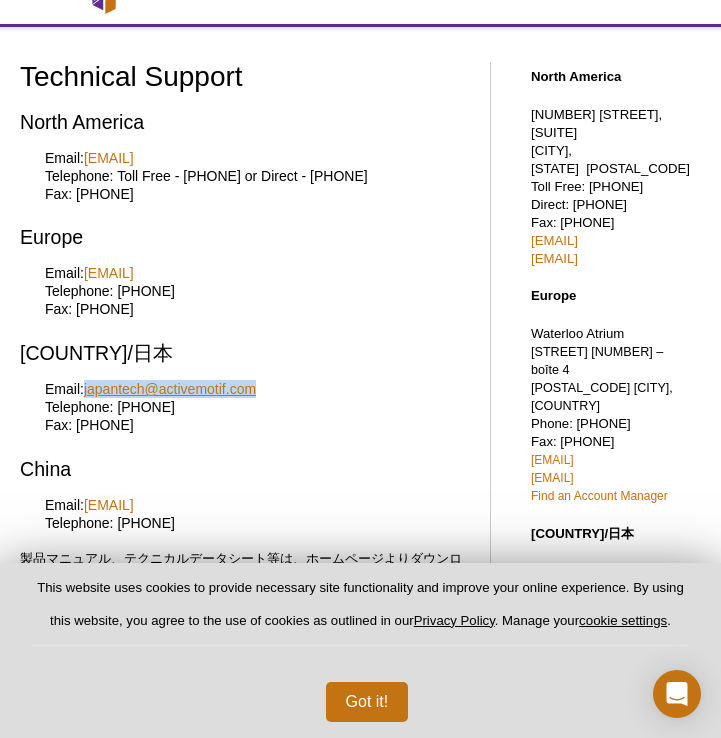 drag, startPoint x: 266, startPoint y: 387, endPoint x: 88, endPoint y: 397, distance: 178.28067 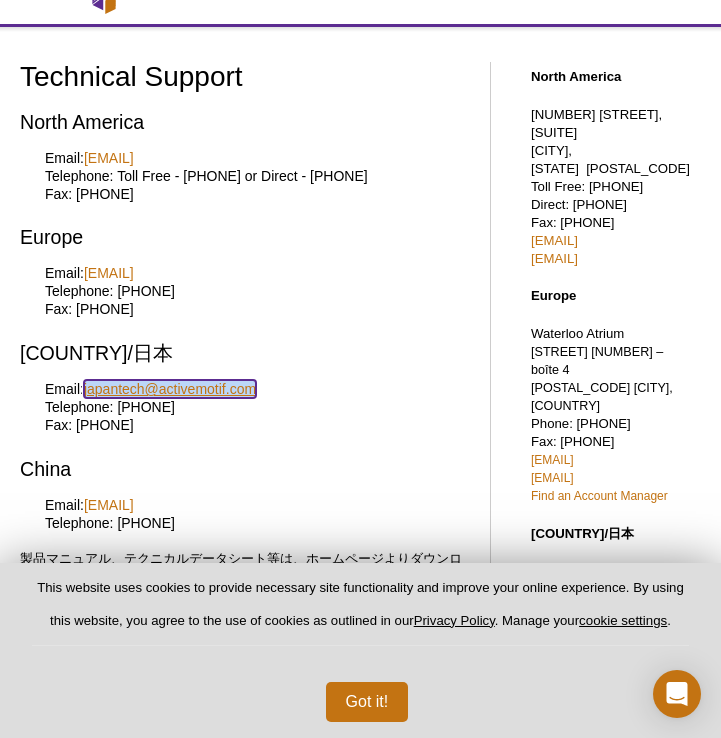 copy on "japantech@activemotif.com" 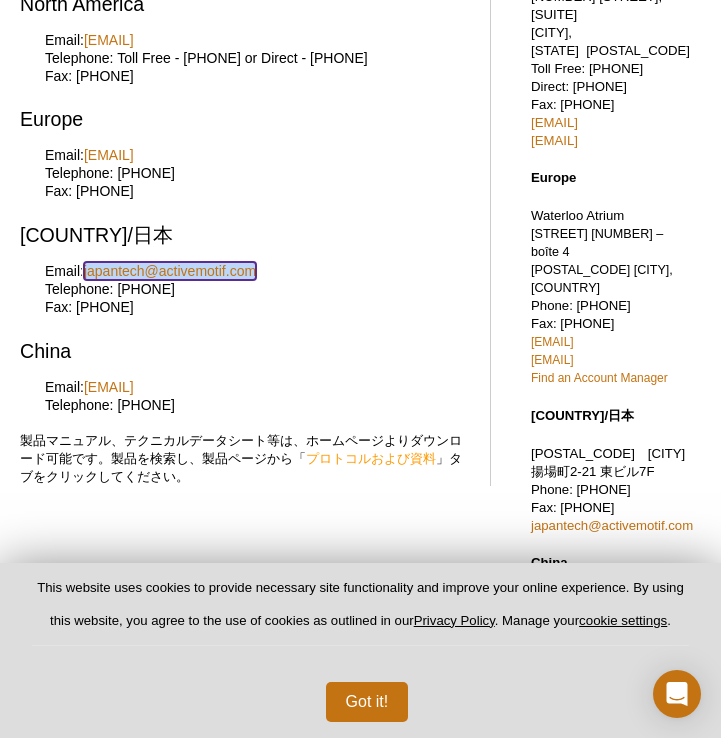 scroll, scrollTop: 356, scrollLeft: 0, axis: vertical 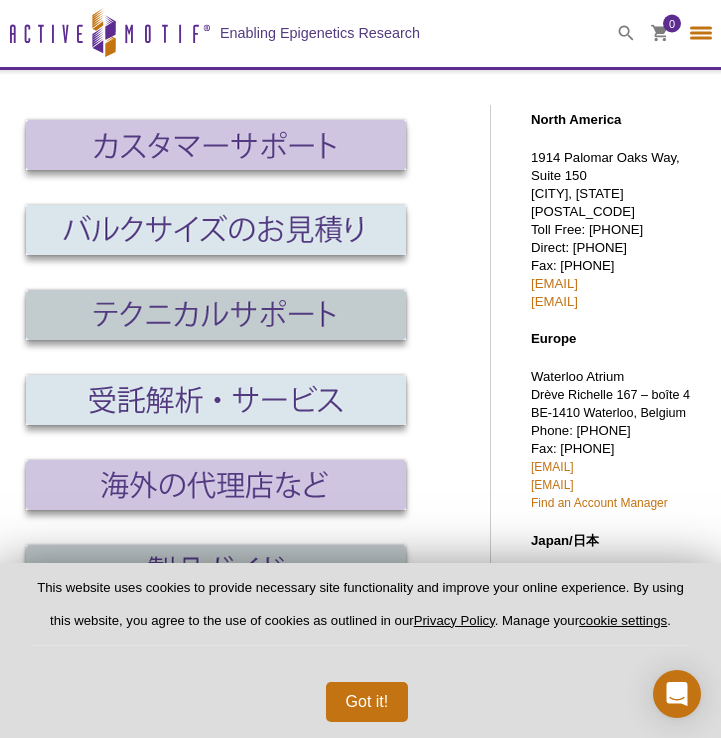 select on "Japan" 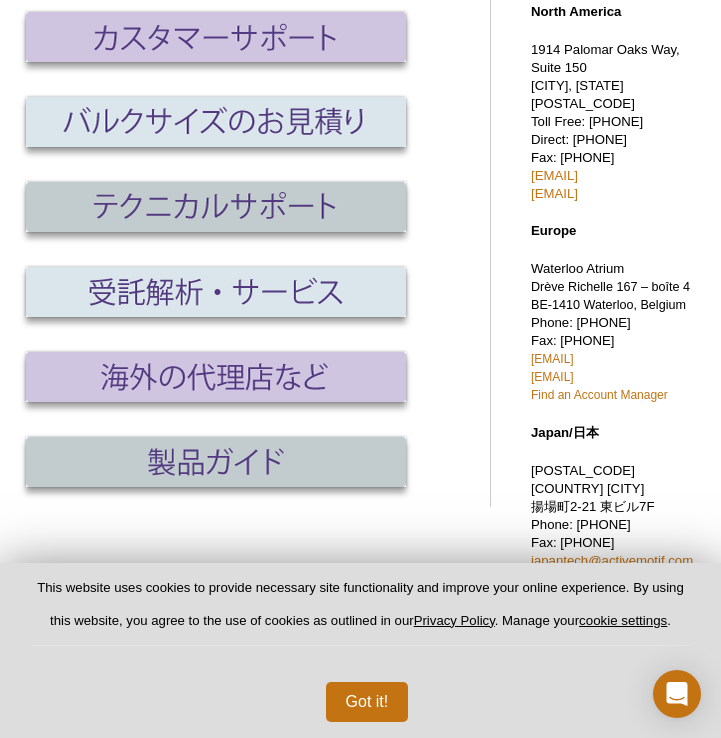 scroll, scrollTop: 0, scrollLeft: 0, axis: both 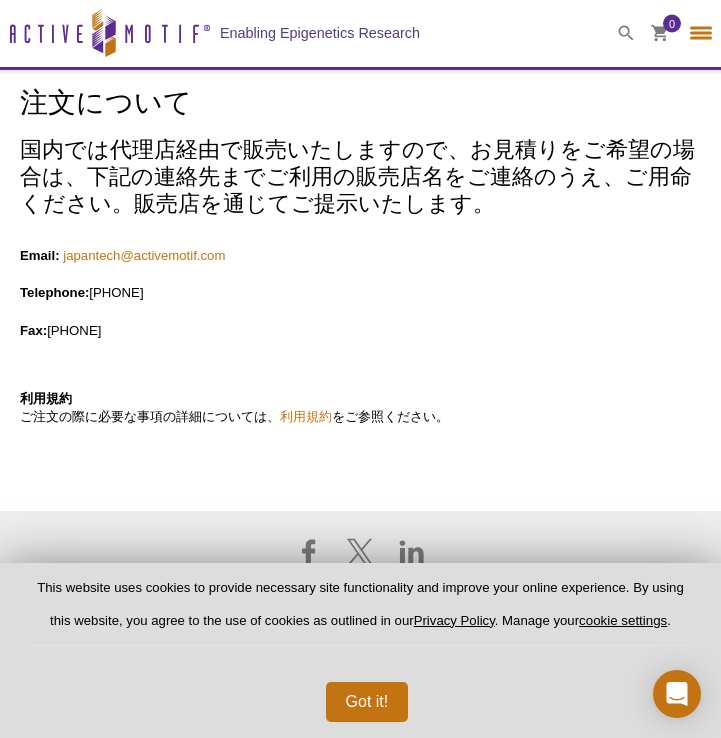 select on "Japan" 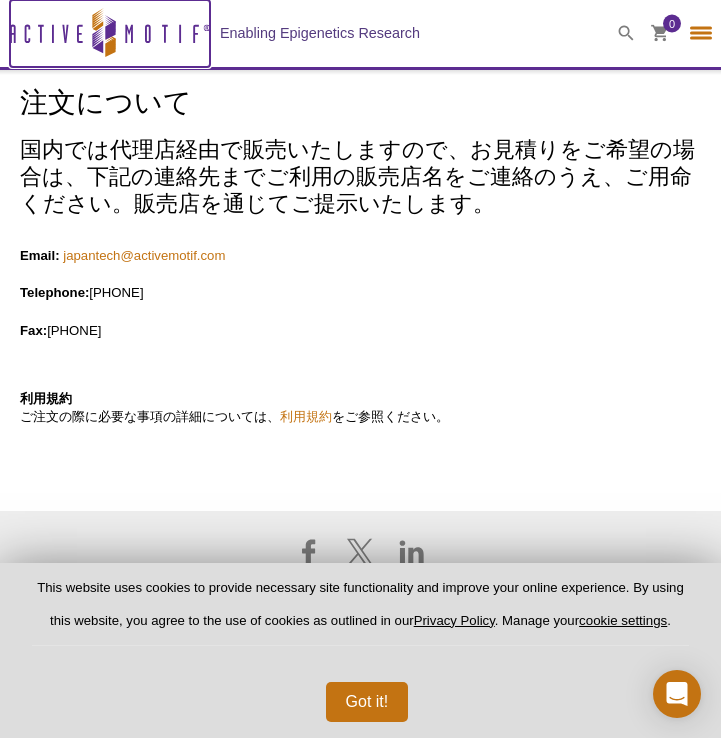 click on "Active Motif Logo" 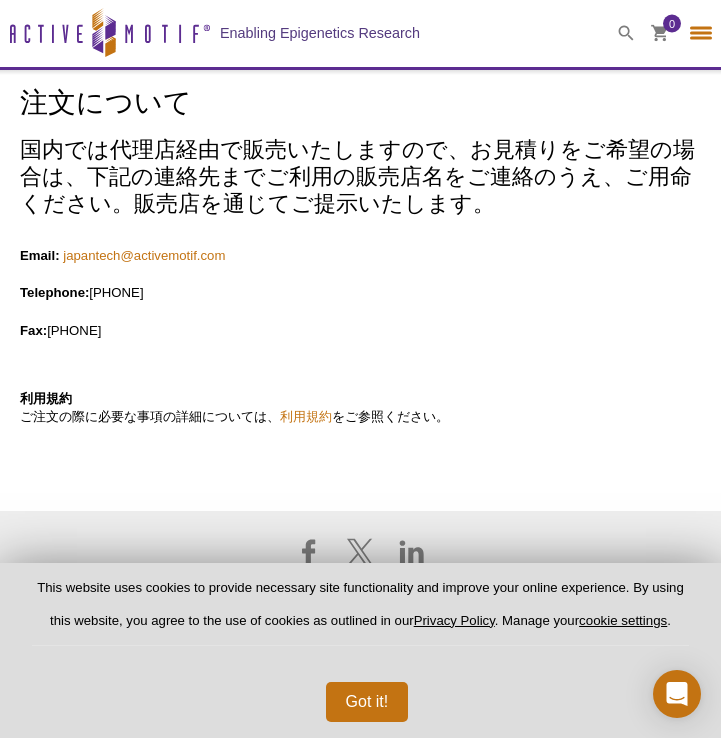 click at bounding box center [701, 33] 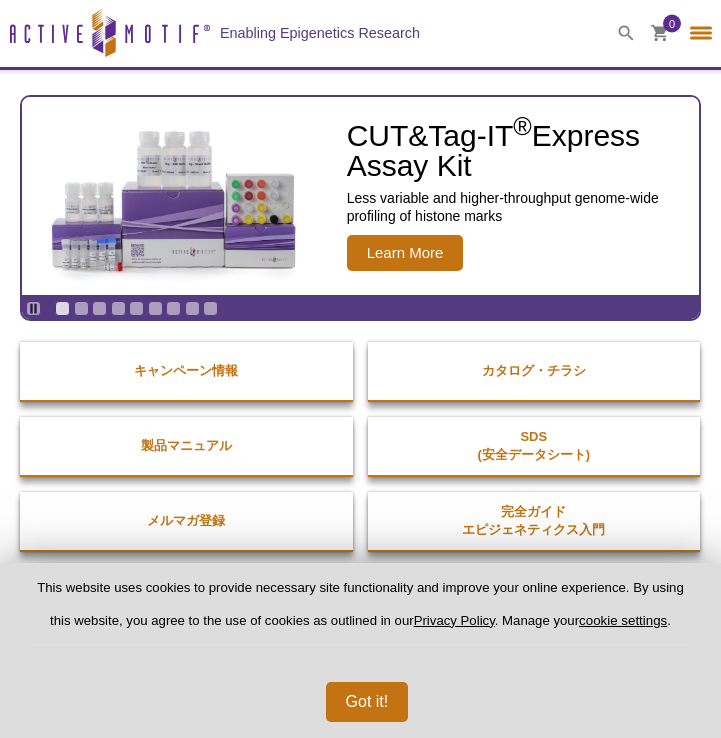 select on "Japan" 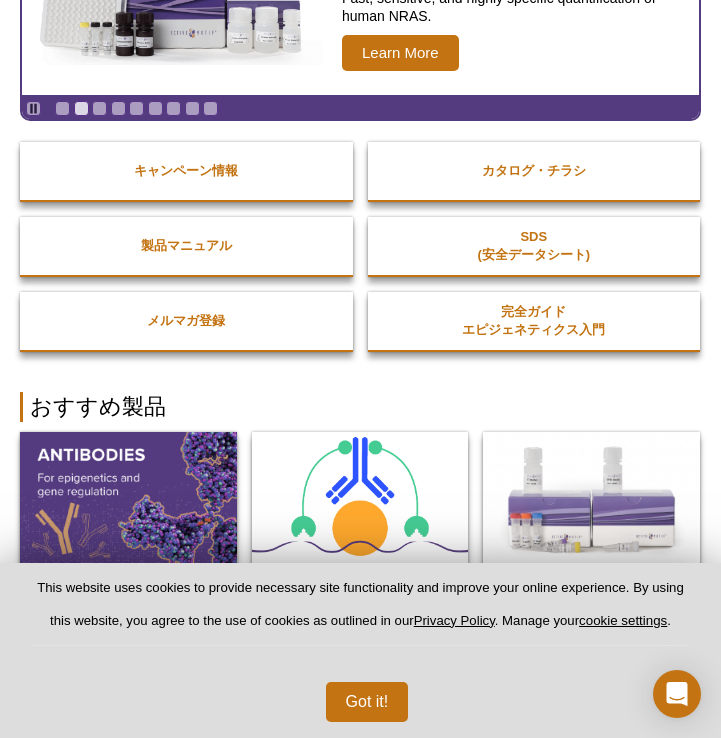 scroll, scrollTop: 0, scrollLeft: 0, axis: both 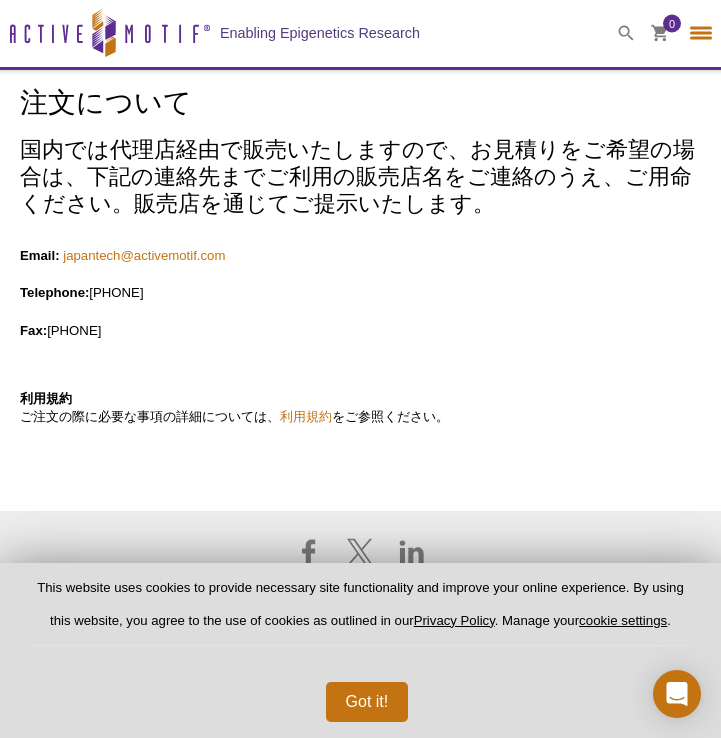 select on "Japan" 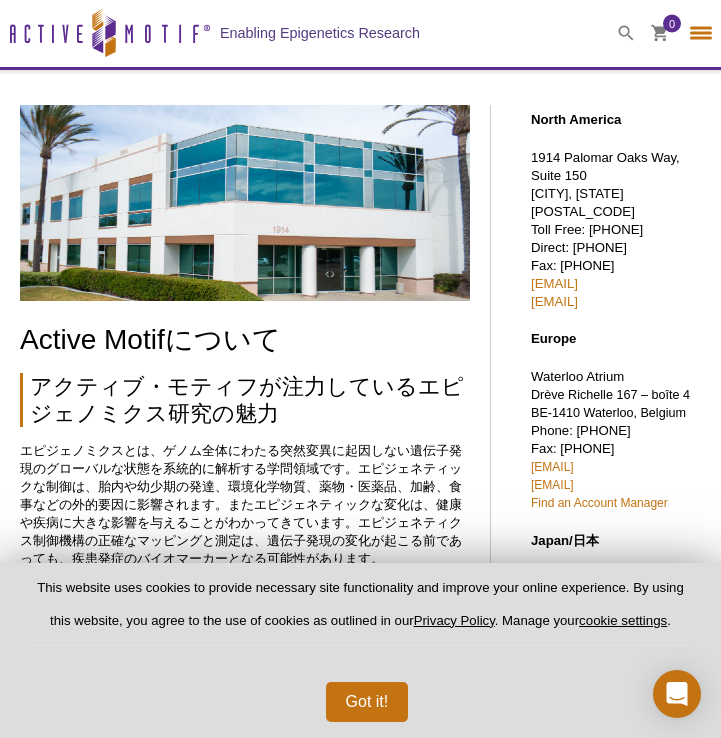 select on "Japan" 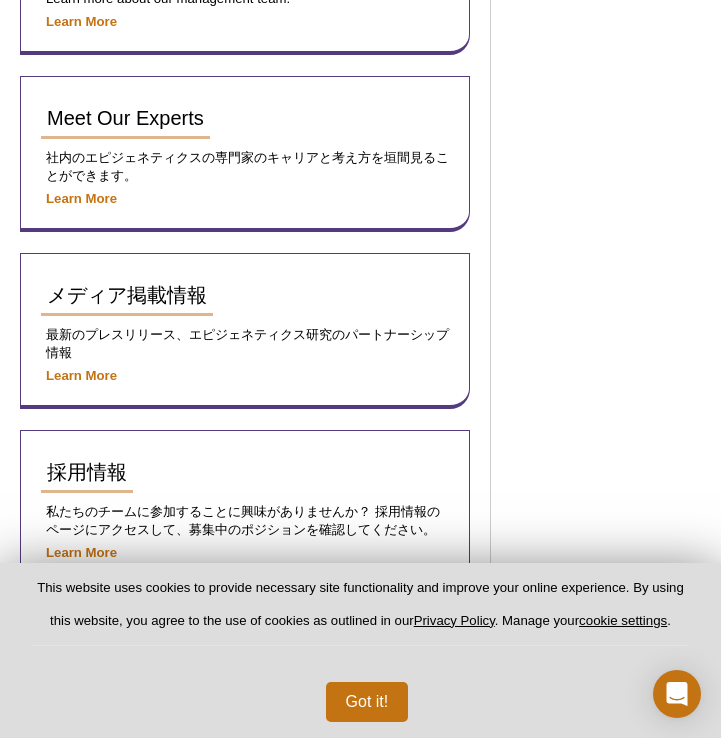 scroll, scrollTop: 1653, scrollLeft: 0, axis: vertical 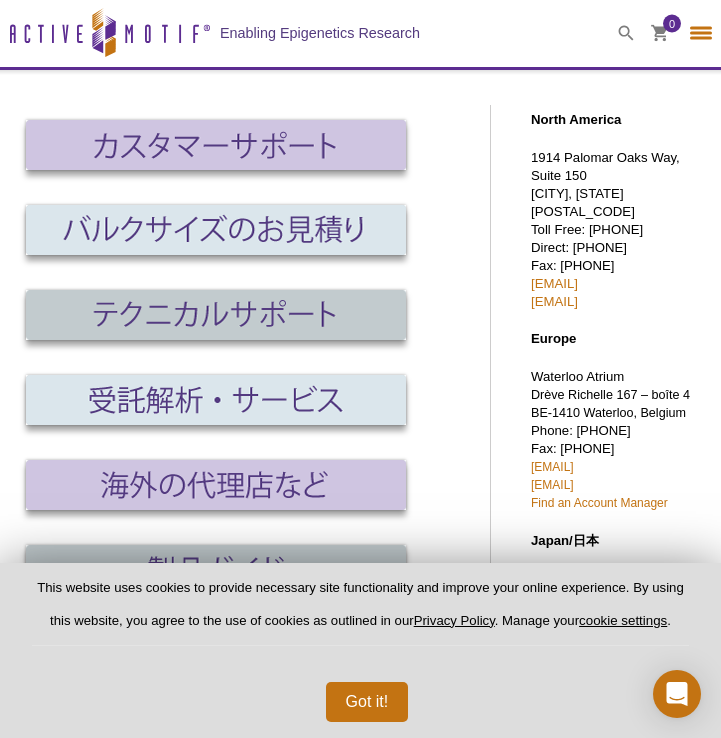select on "Japan" 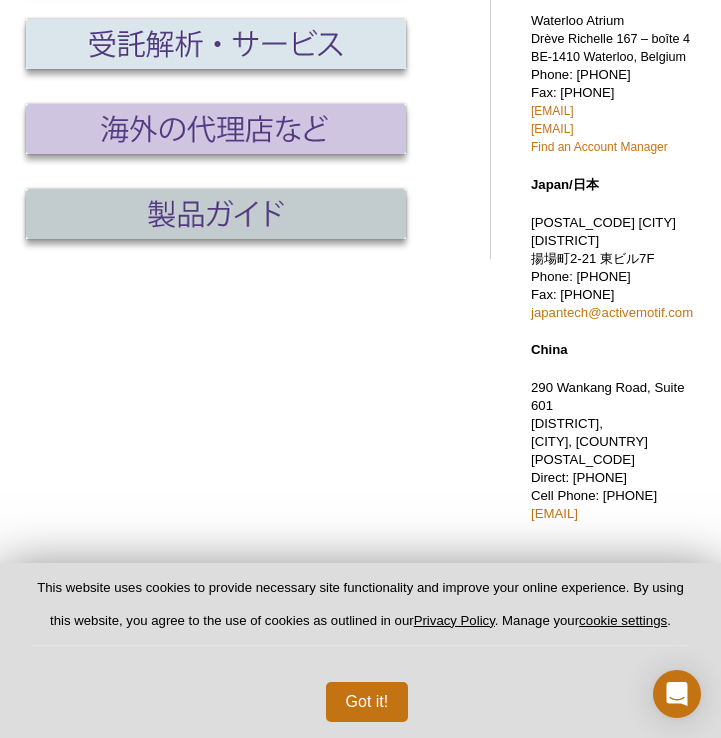 scroll, scrollTop: 0, scrollLeft: 0, axis: both 